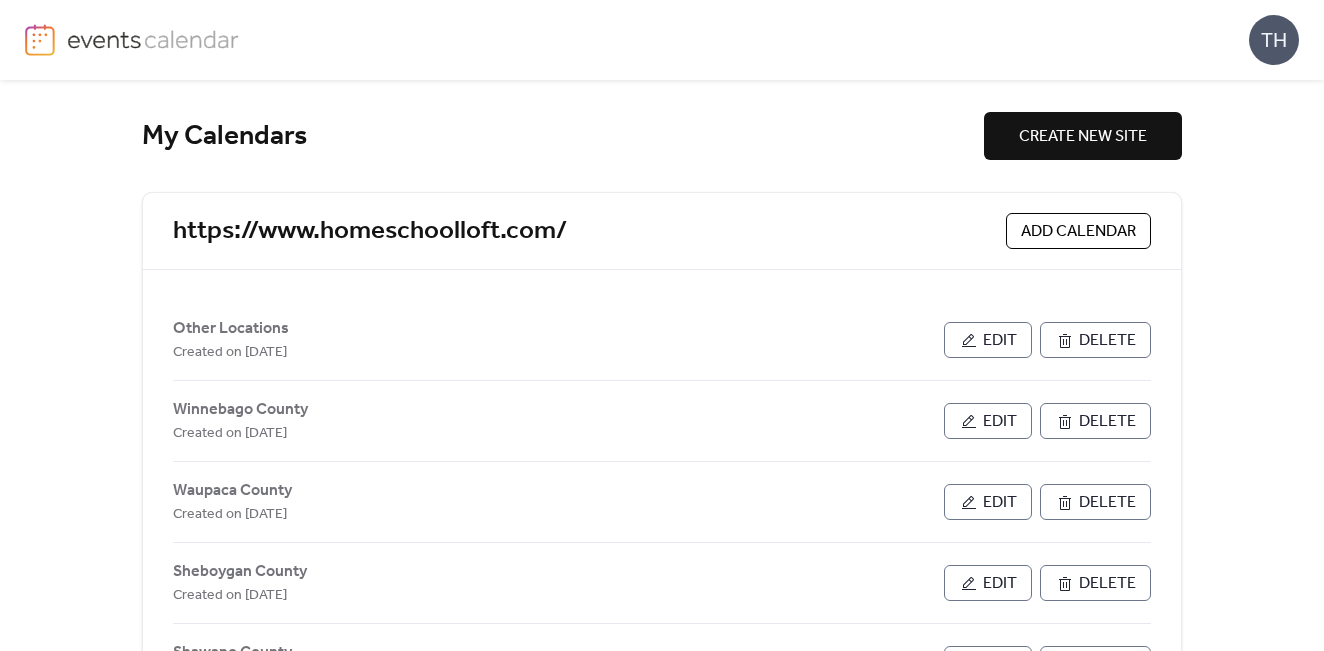 scroll, scrollTop: 0, scrollLeft: 0, axis: both 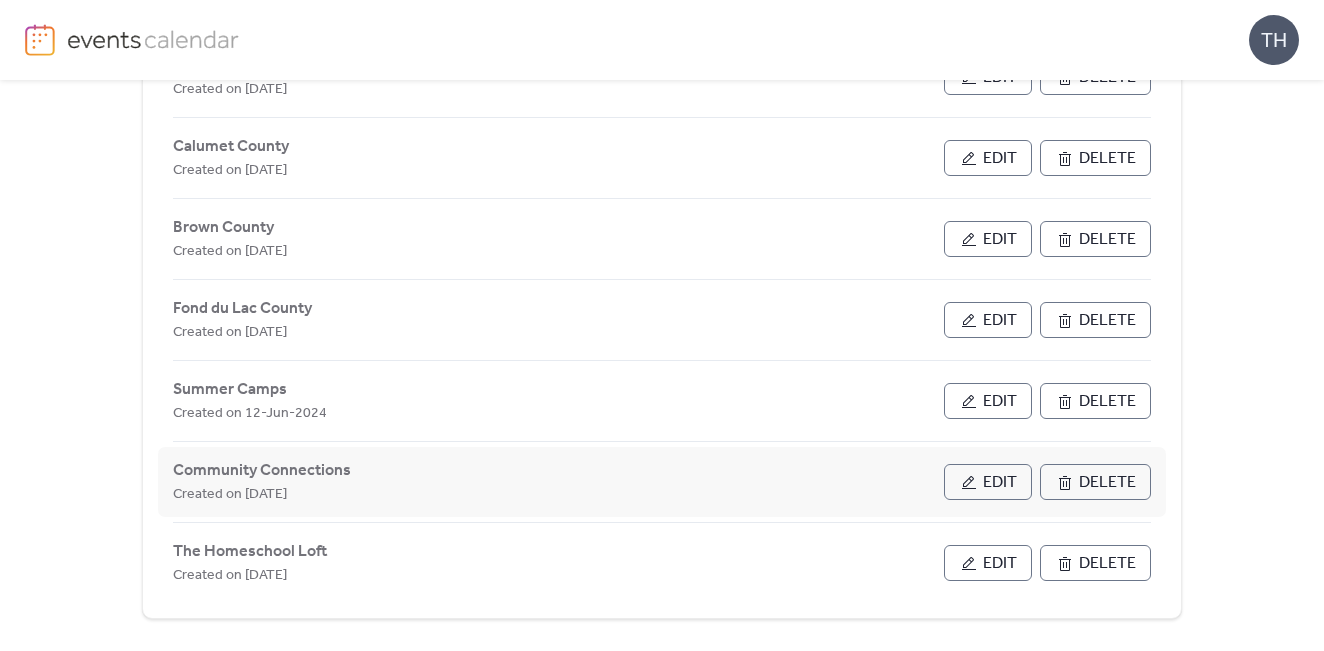 click on "Edit" at bounding box center [1000, 483] 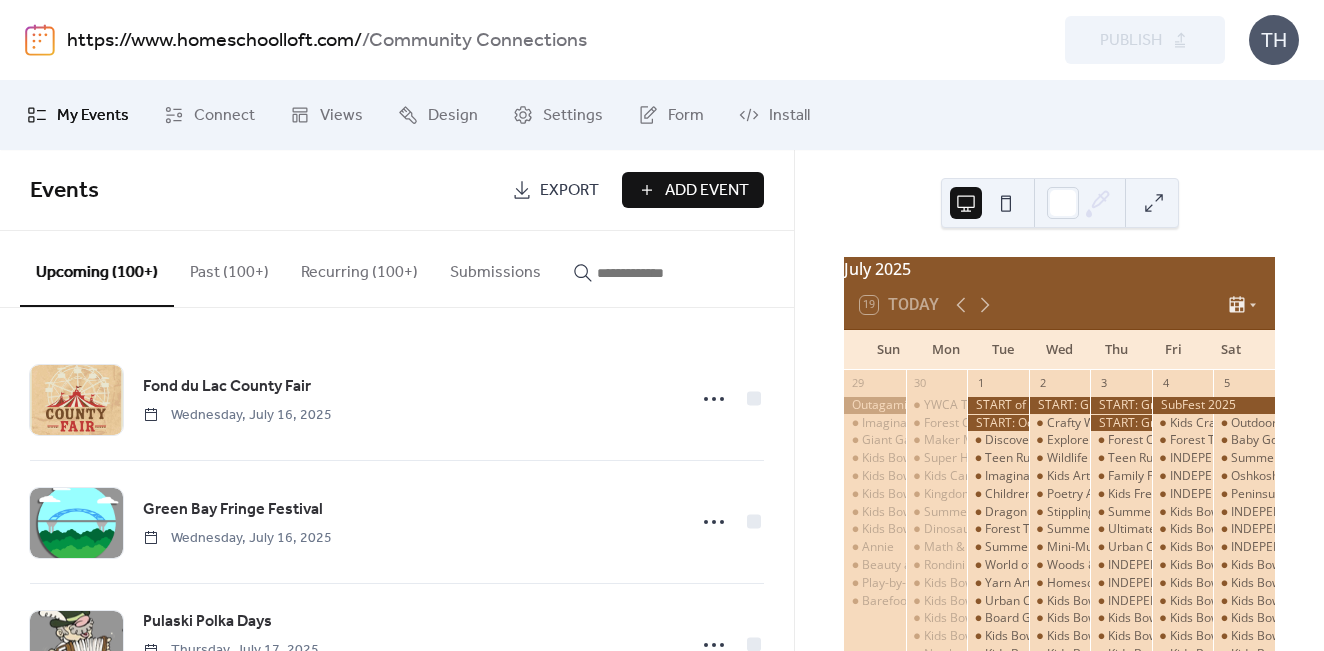 click at bounding box center [657, 273] 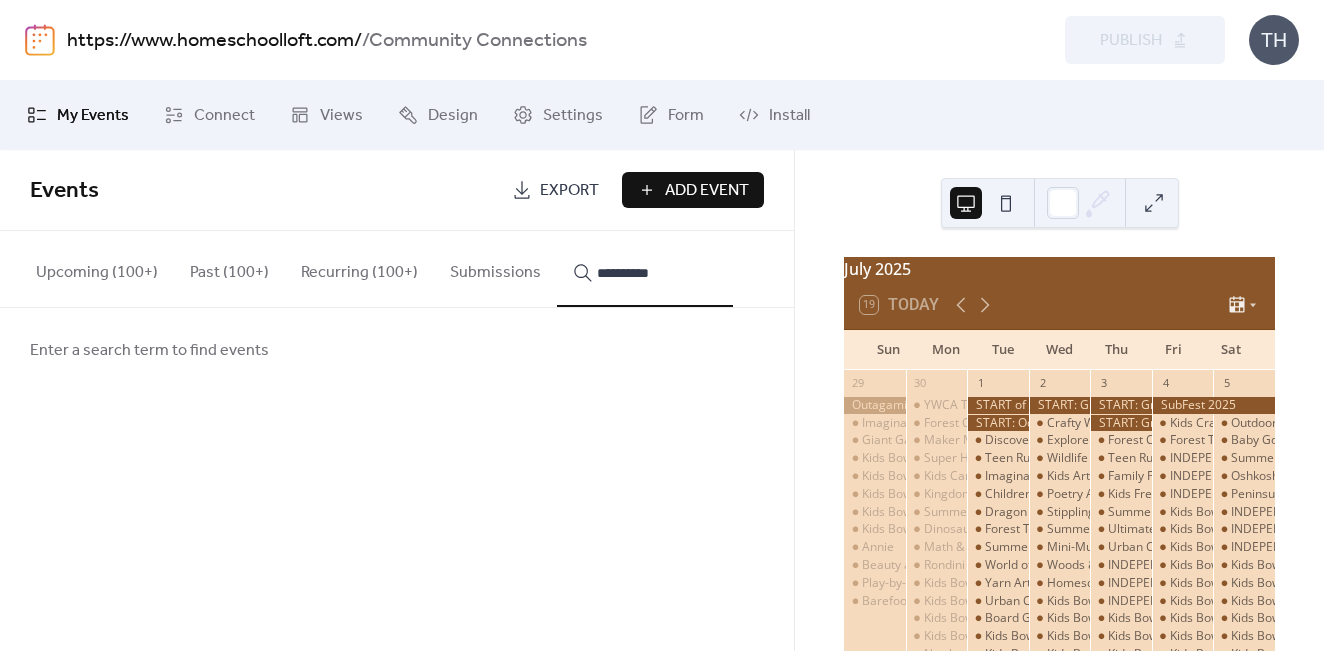 click on "*********" at bounding box center (645, 269) 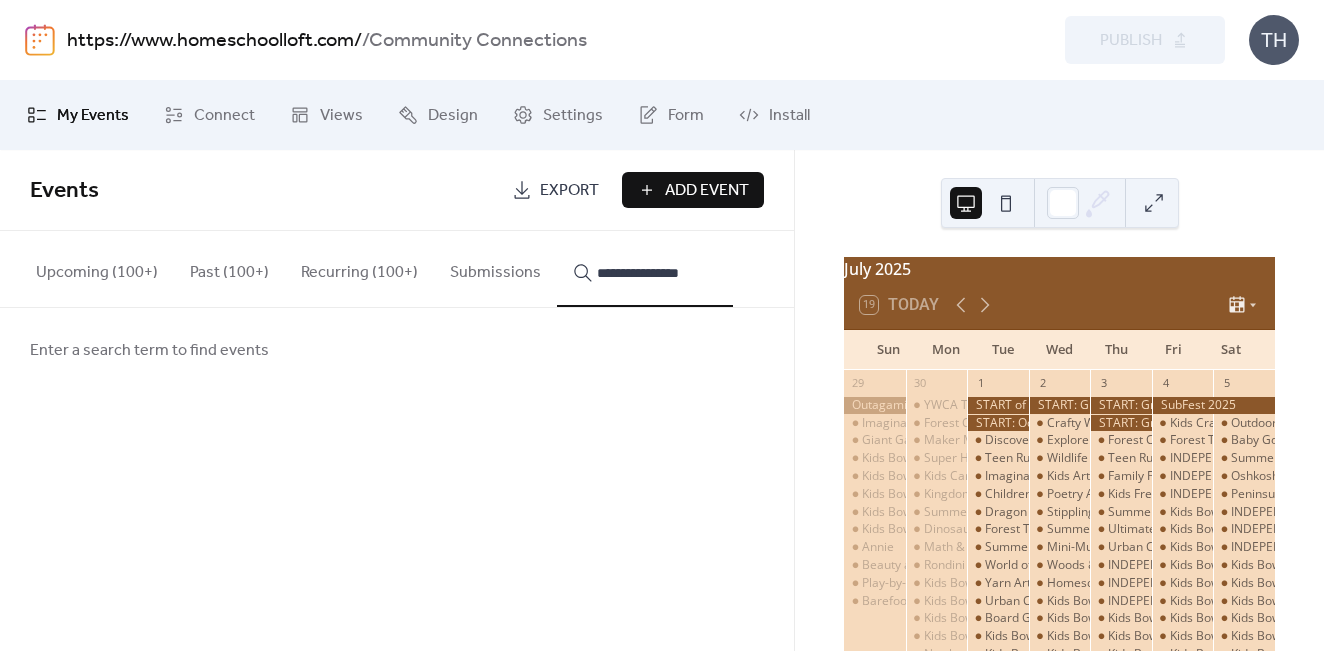 click on "**********" at bounding box center [645, 269] 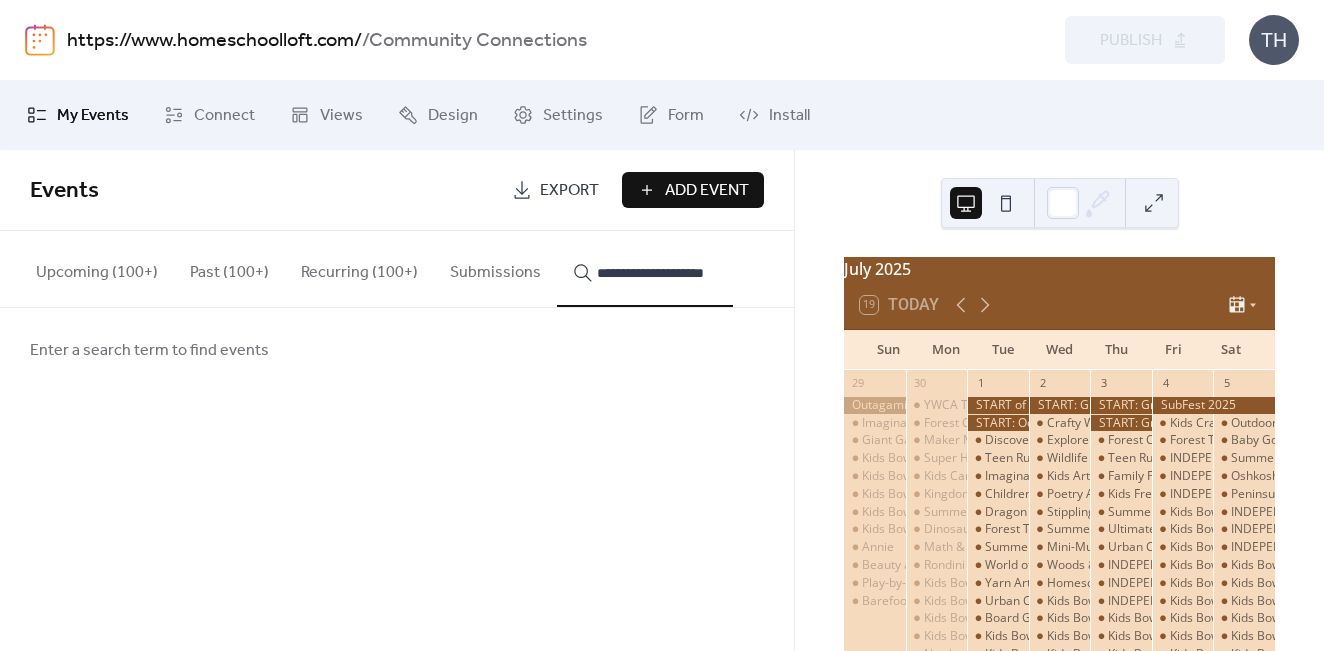 scroll, scrollTop: 0, scrollLeft: 12, axis: horizontal 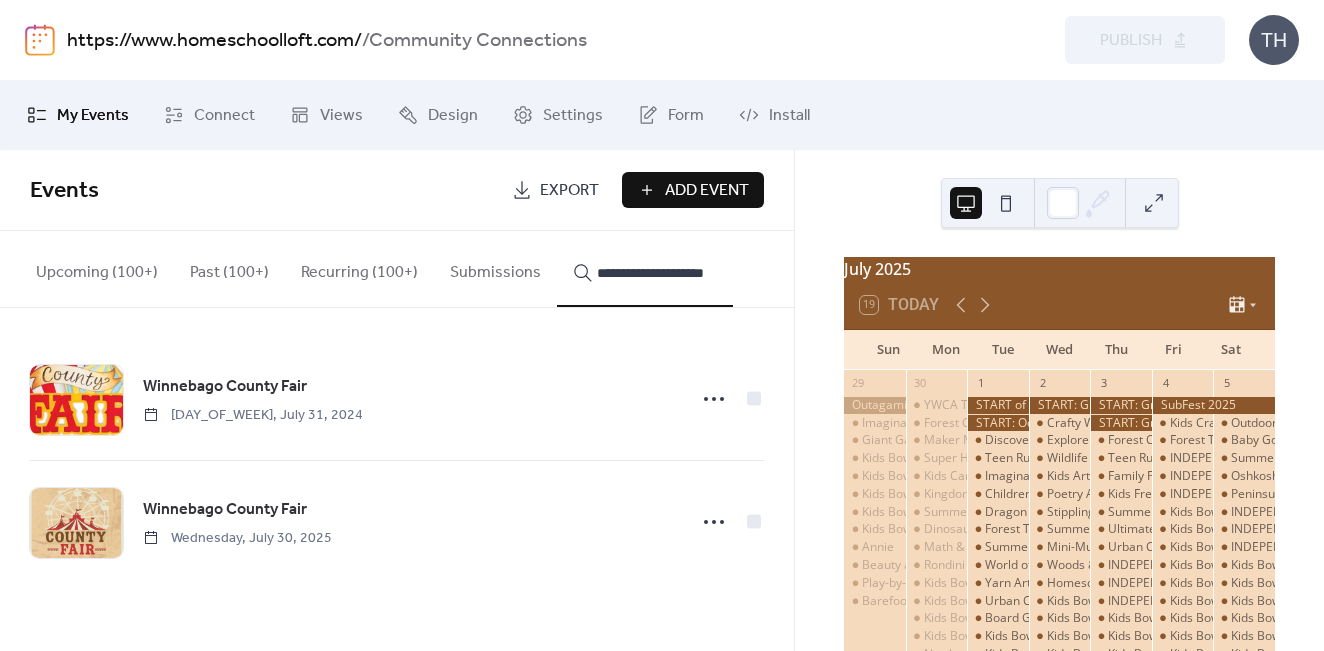 type on "**********" 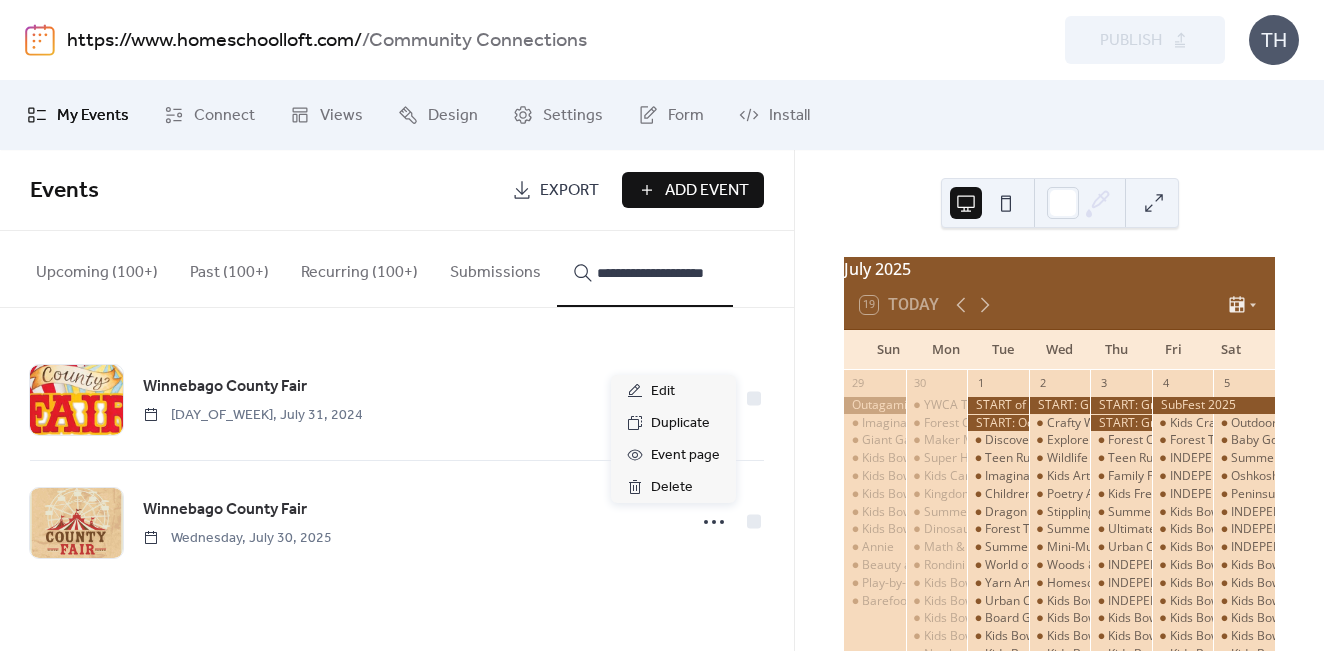 click 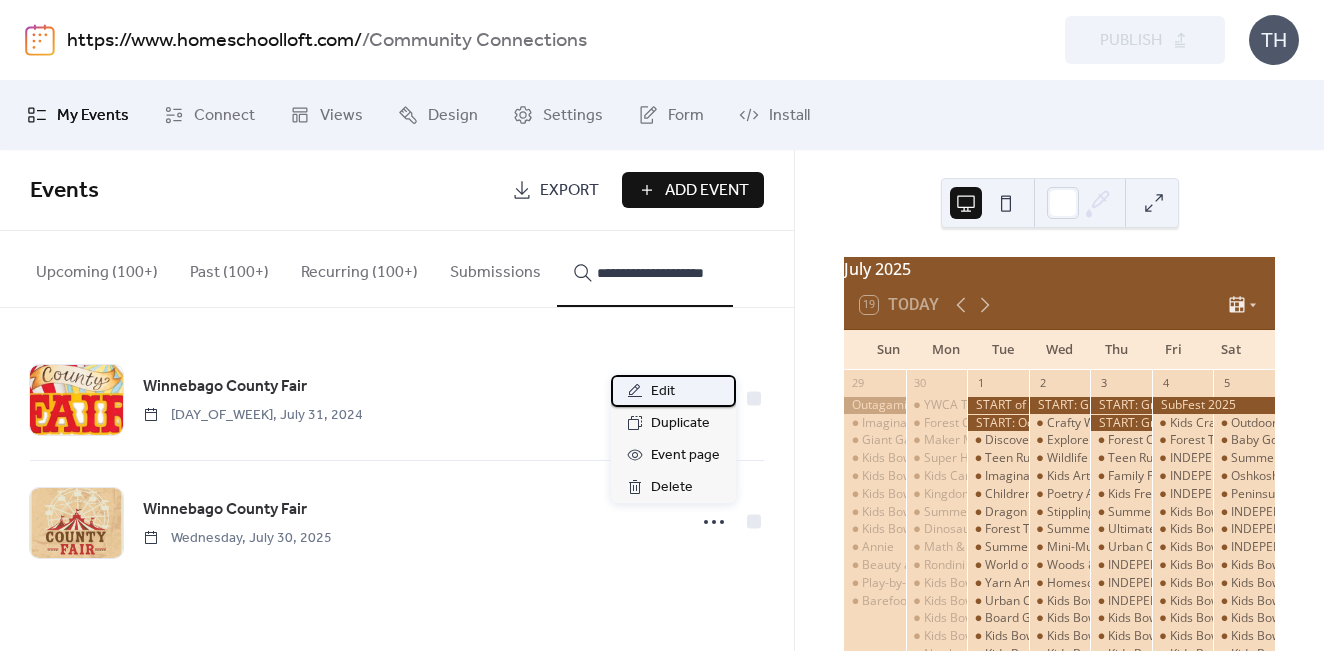 click on "Edit" at bounding box center (673, 391) 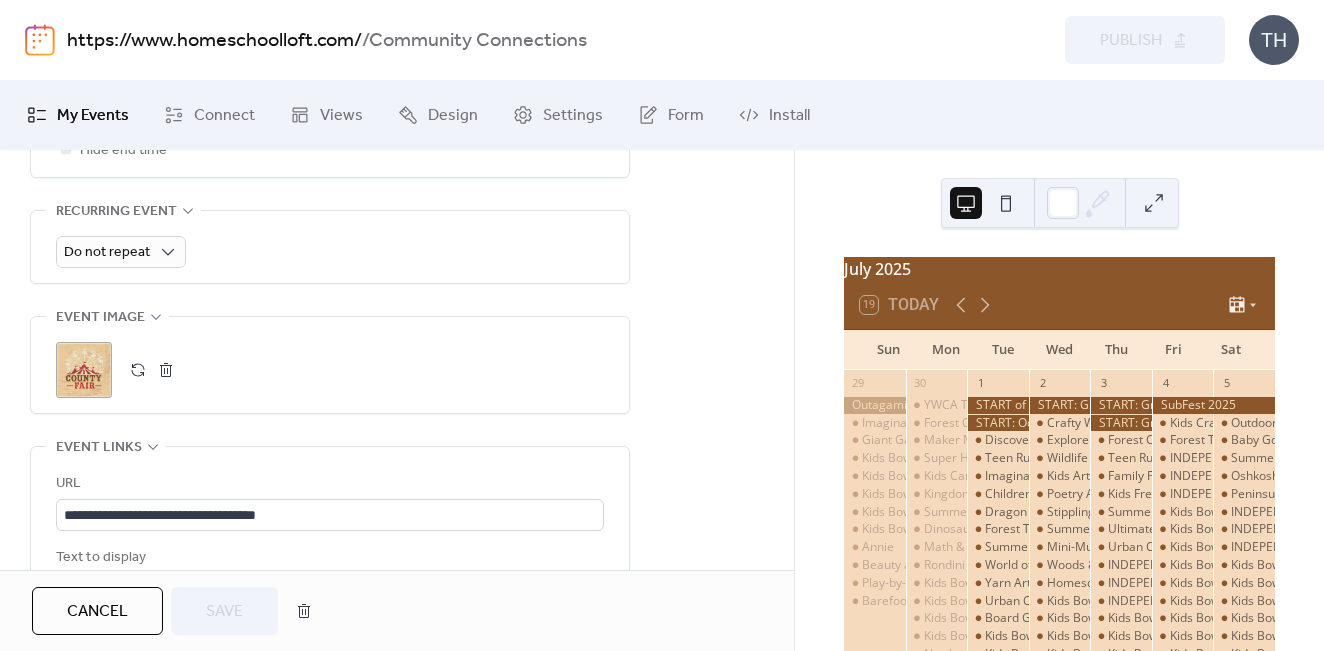 scroll, scrollTop: 1064, scrollLeft: 0, axis: vertical 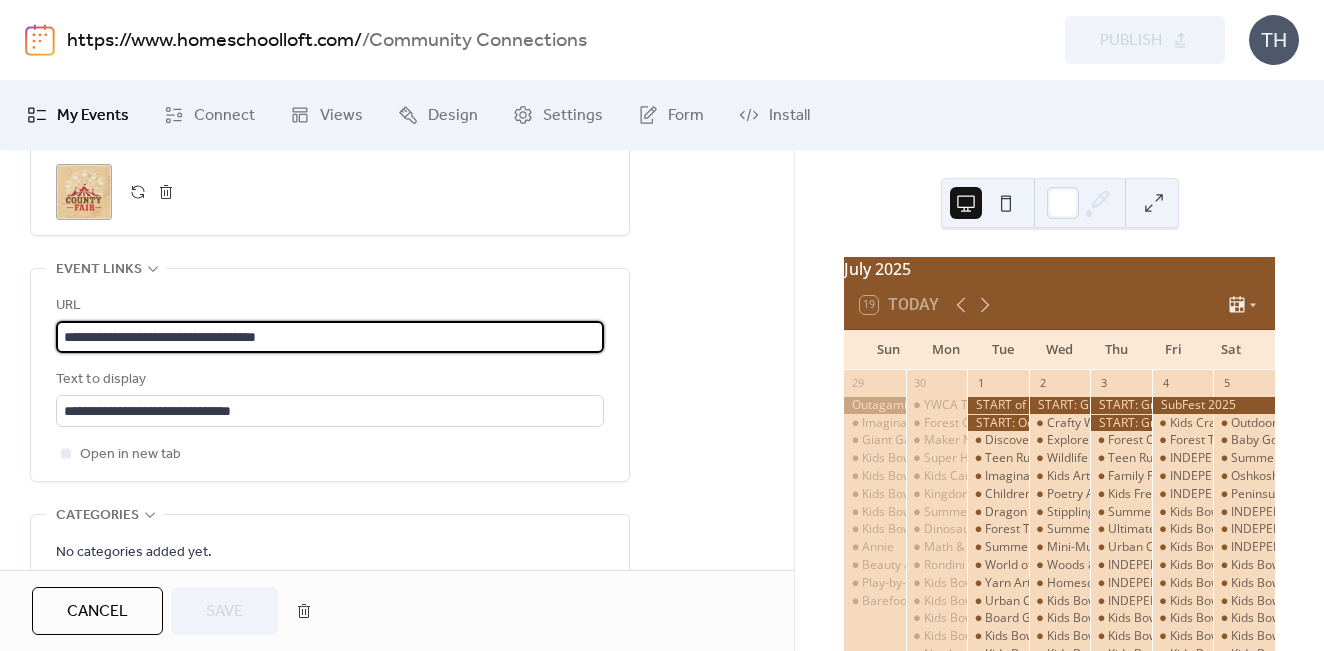 drag, startPoint x: 337, startPoint y: 343, endPoint x: -7, endPoint y: 317, distance: 344.98117 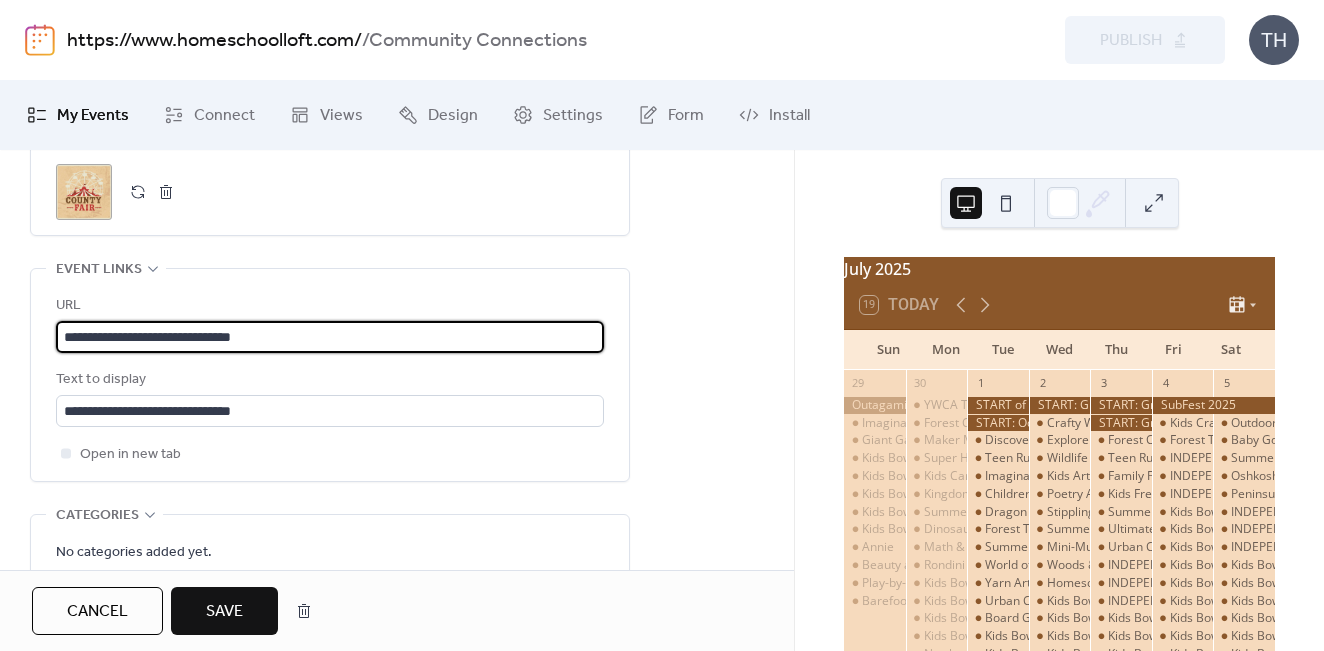 type on "**********" 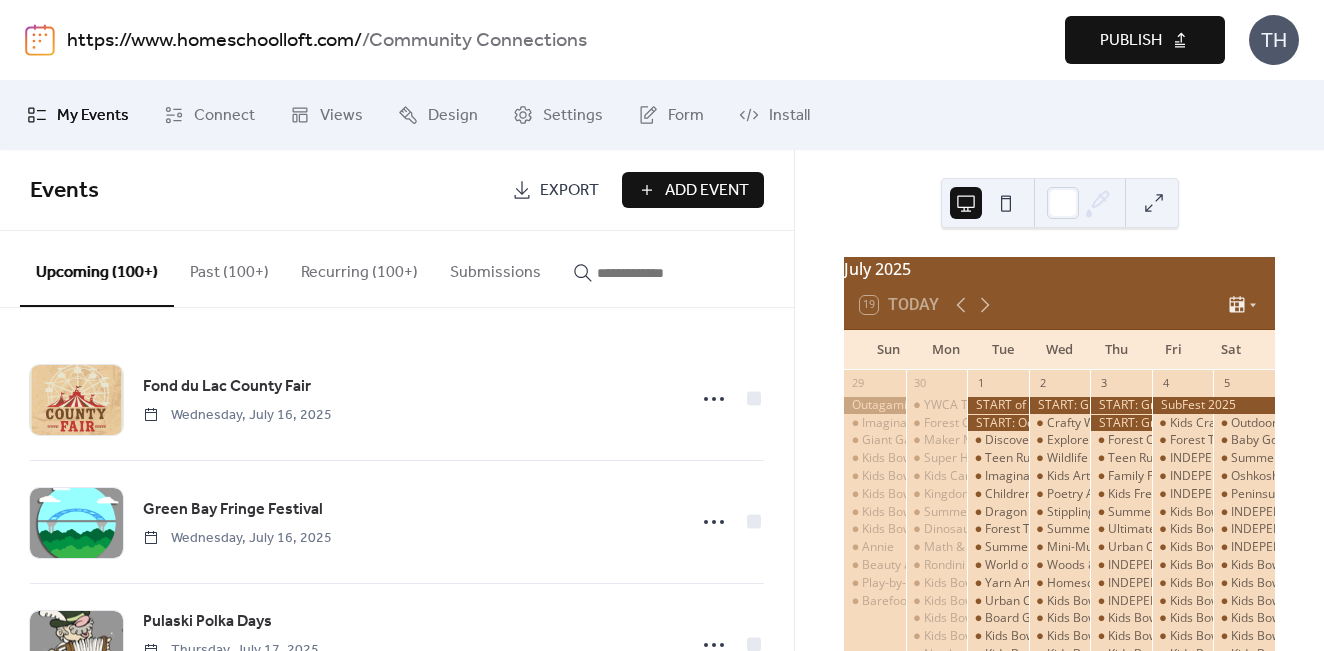 click on "Publish" at bounding box center [1131, 41] 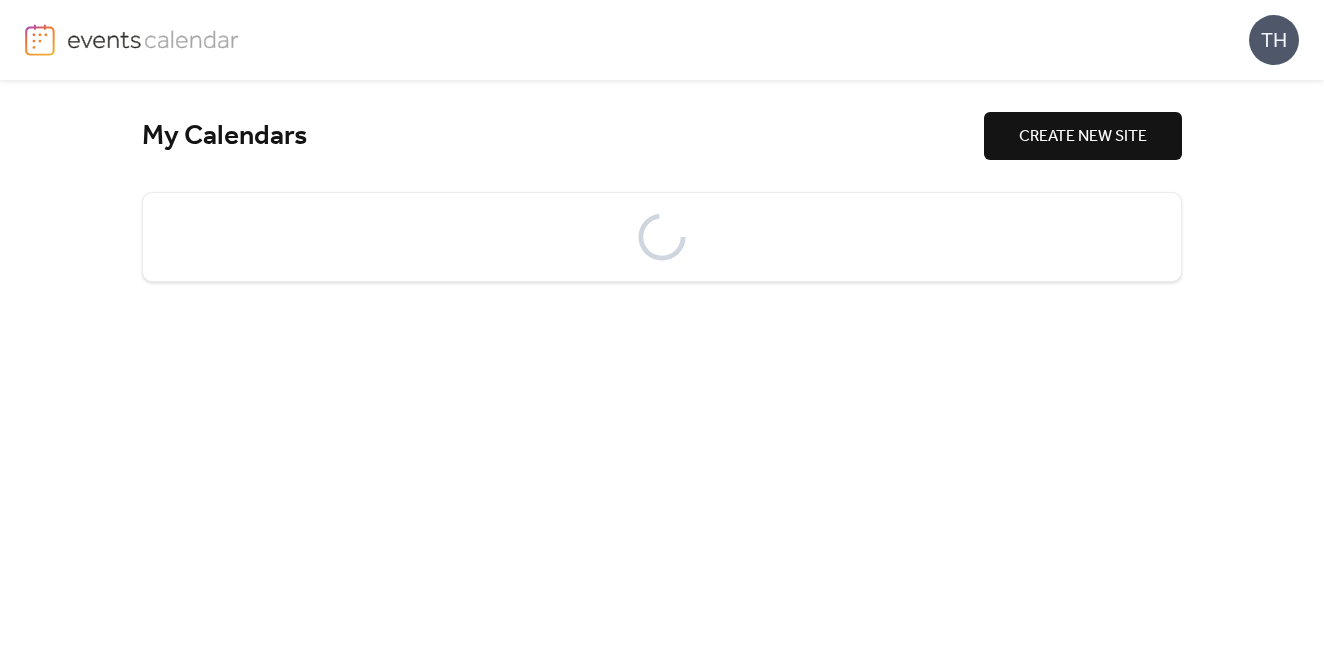 scroll, scrollTop: 0, scrollLeft: 0, axis: both 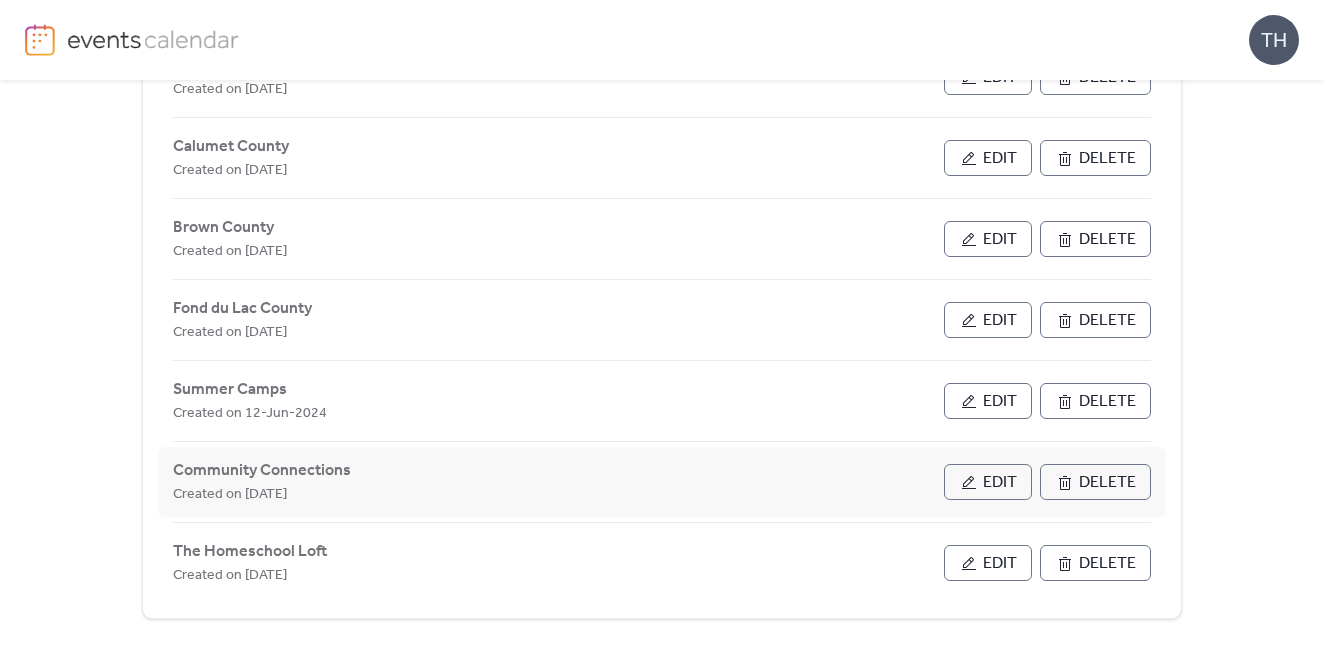 click on "Edit" at bounding box center (1000, 483) 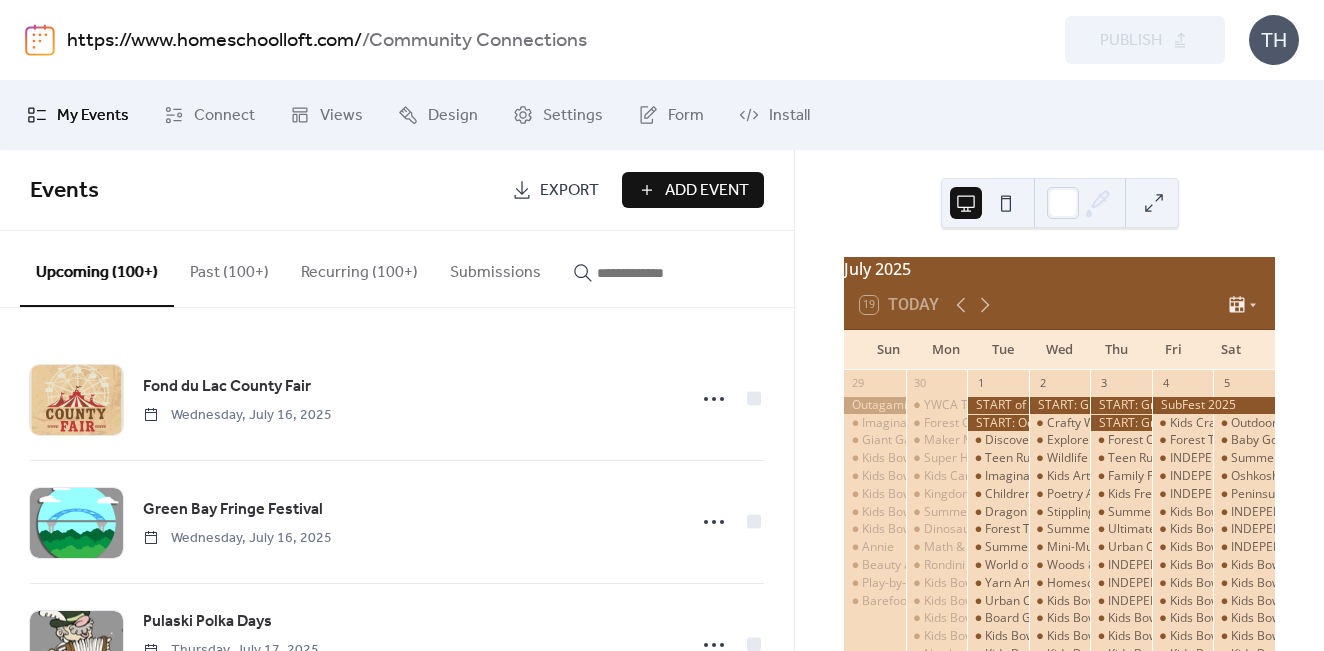 click at bounding box center [657, 273] 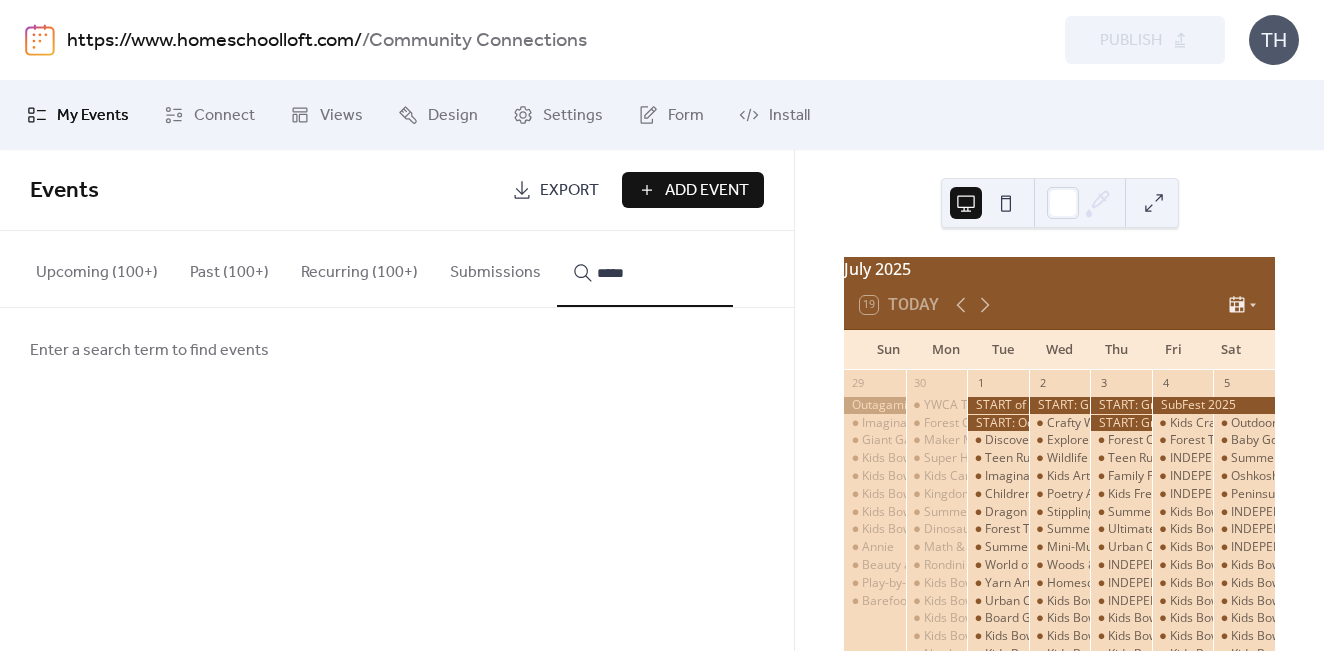 click on "******" at bounding box center (645, 269) 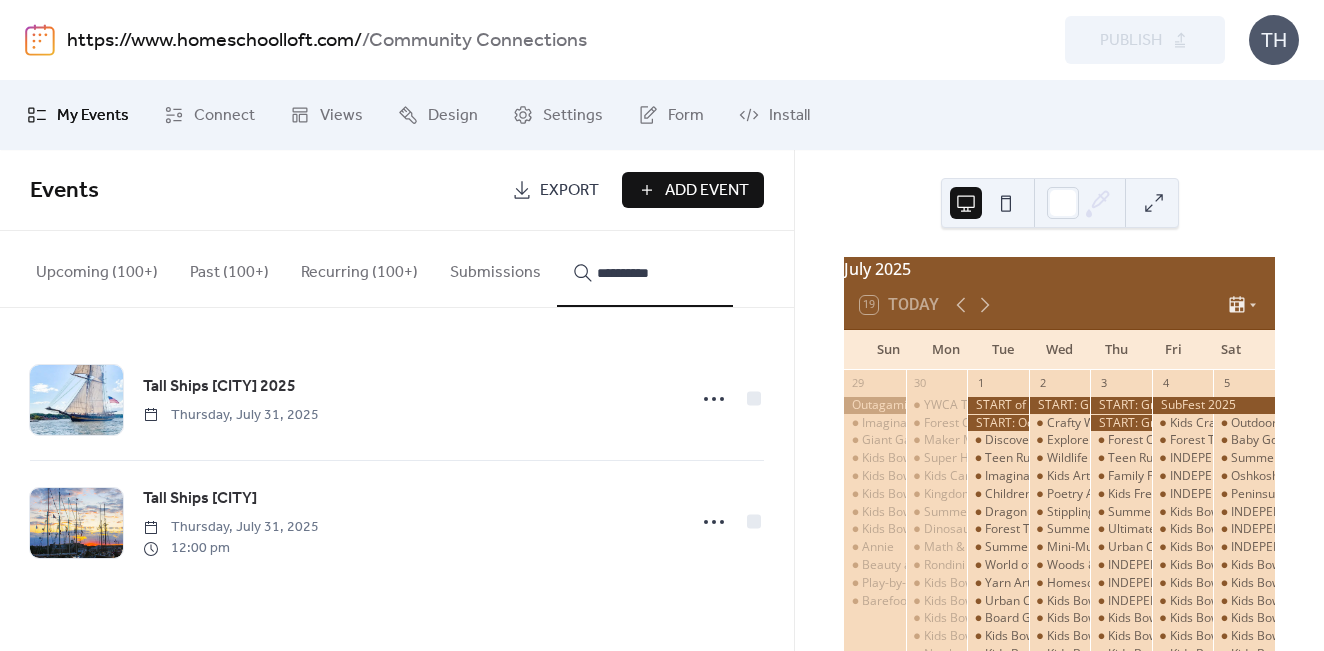 type on "**********" 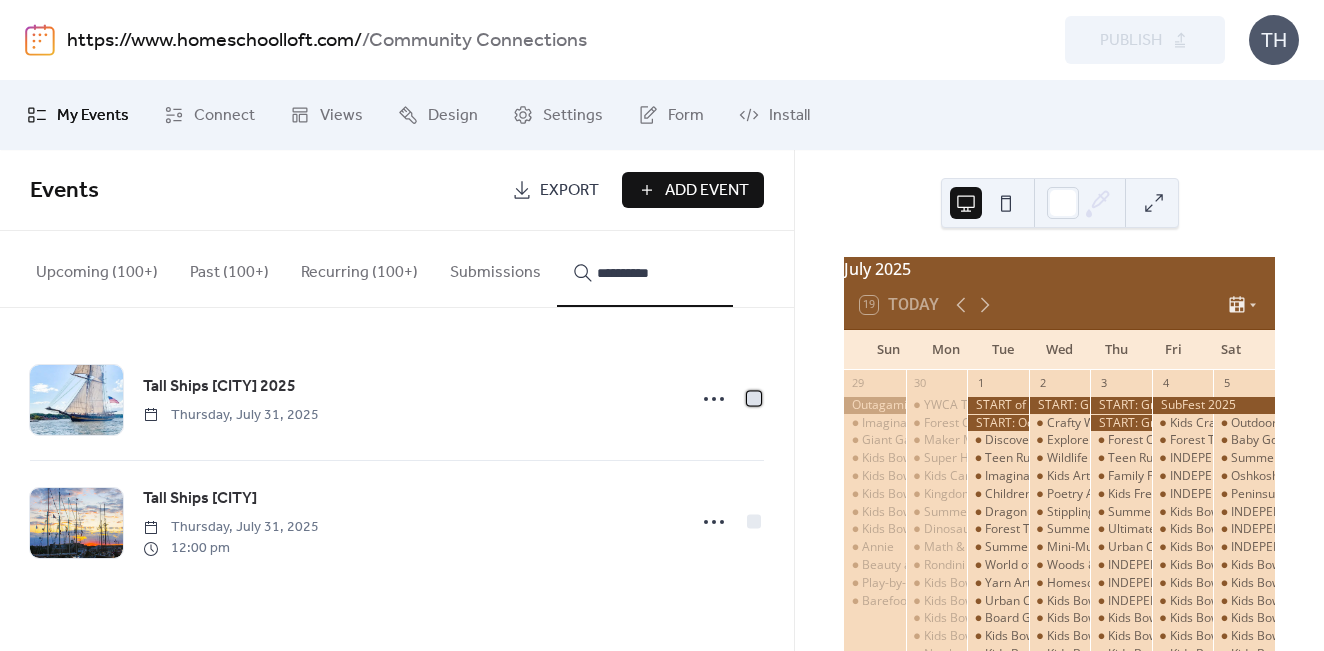 click at bounding box center (754, 398) 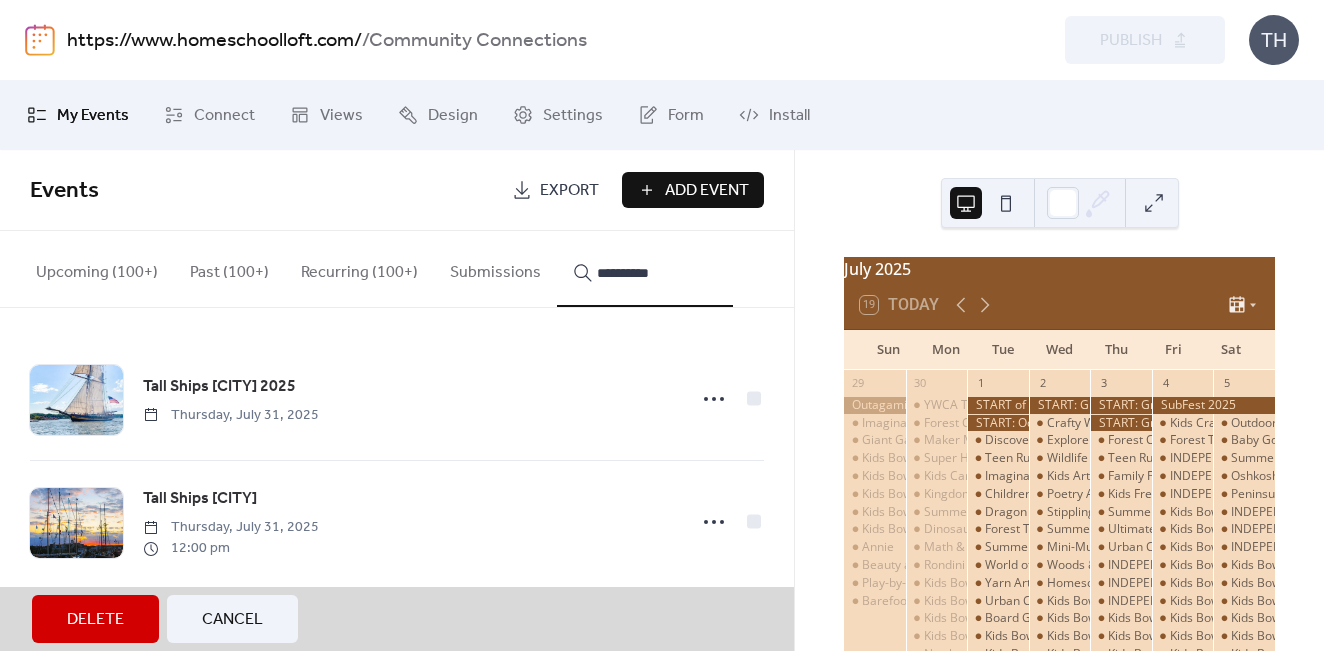 click on "Delete" at bounding box center (95, 620) 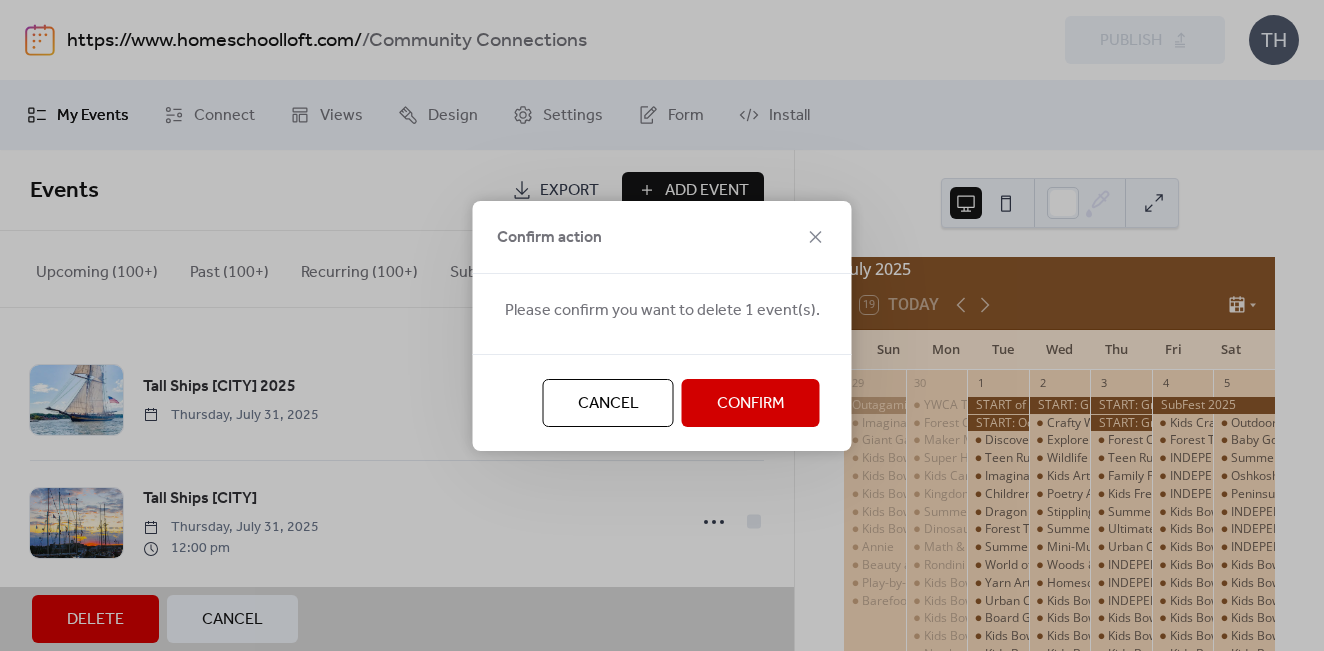 click on "Confirm" at bounding box center (751, 403) 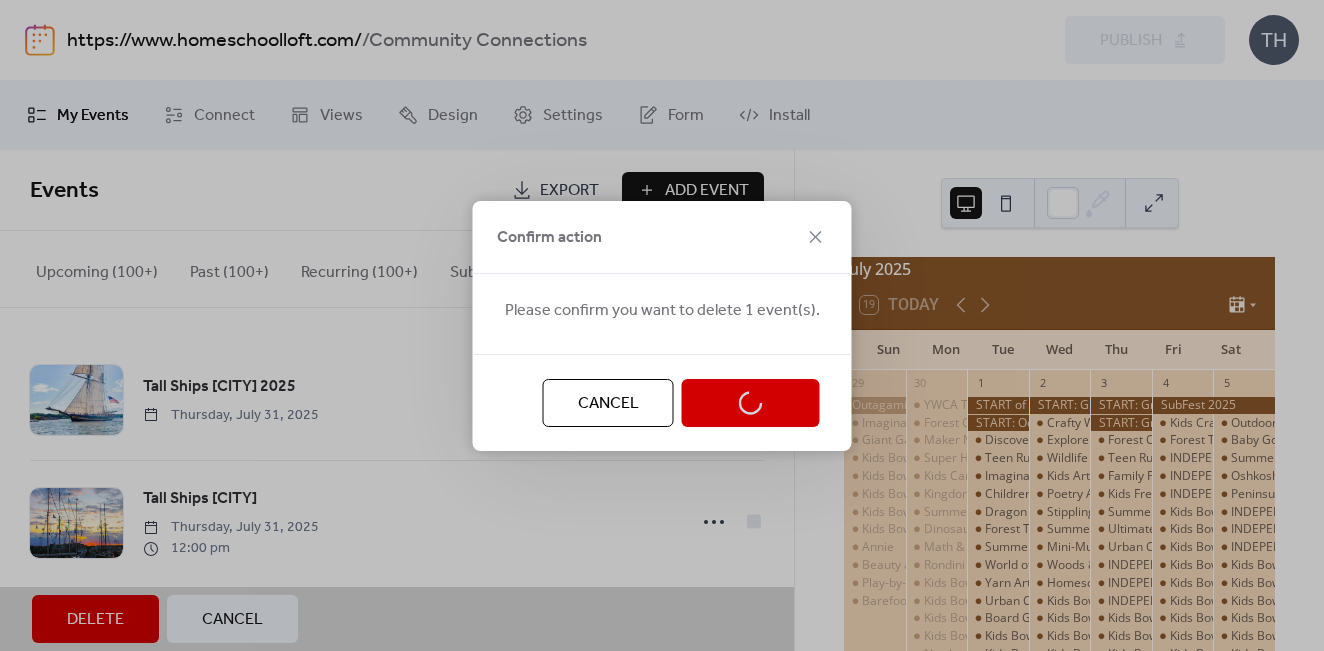 click on "Publish" at bounding box center [1131, 41] 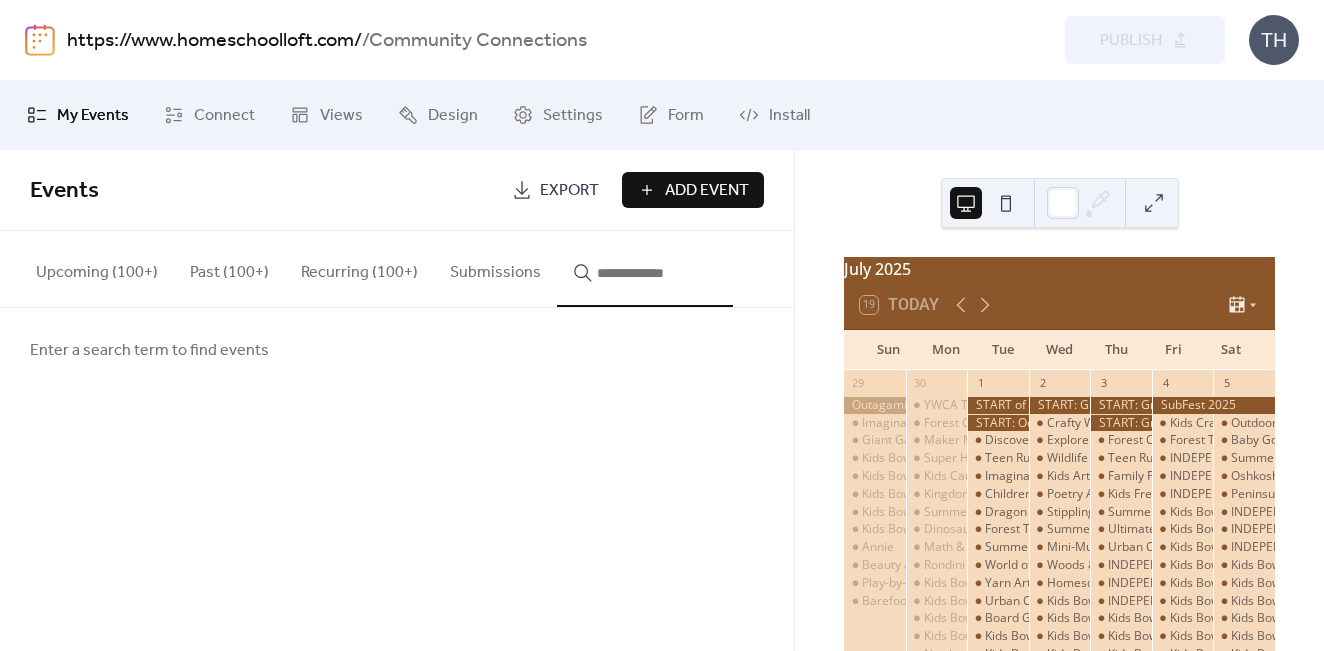scroll, scrollTop: 0, scrollLeft: 0, axis: both 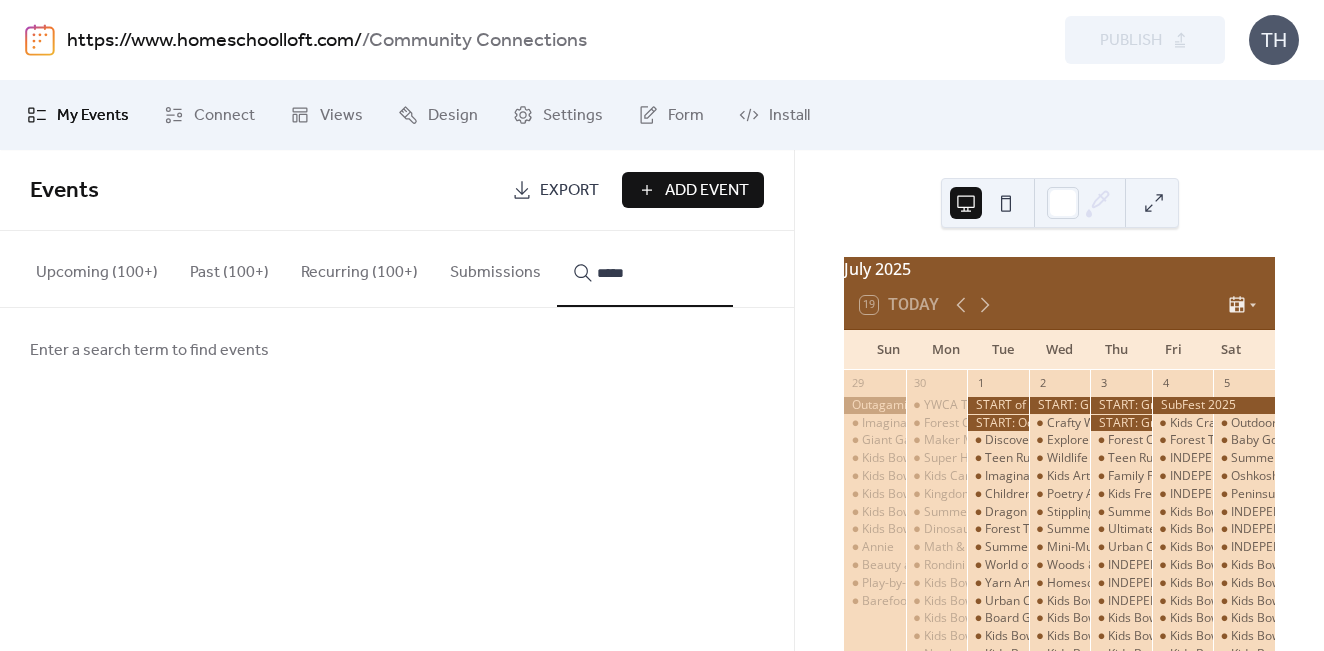 click on "******" at bounding box center (645, 269) 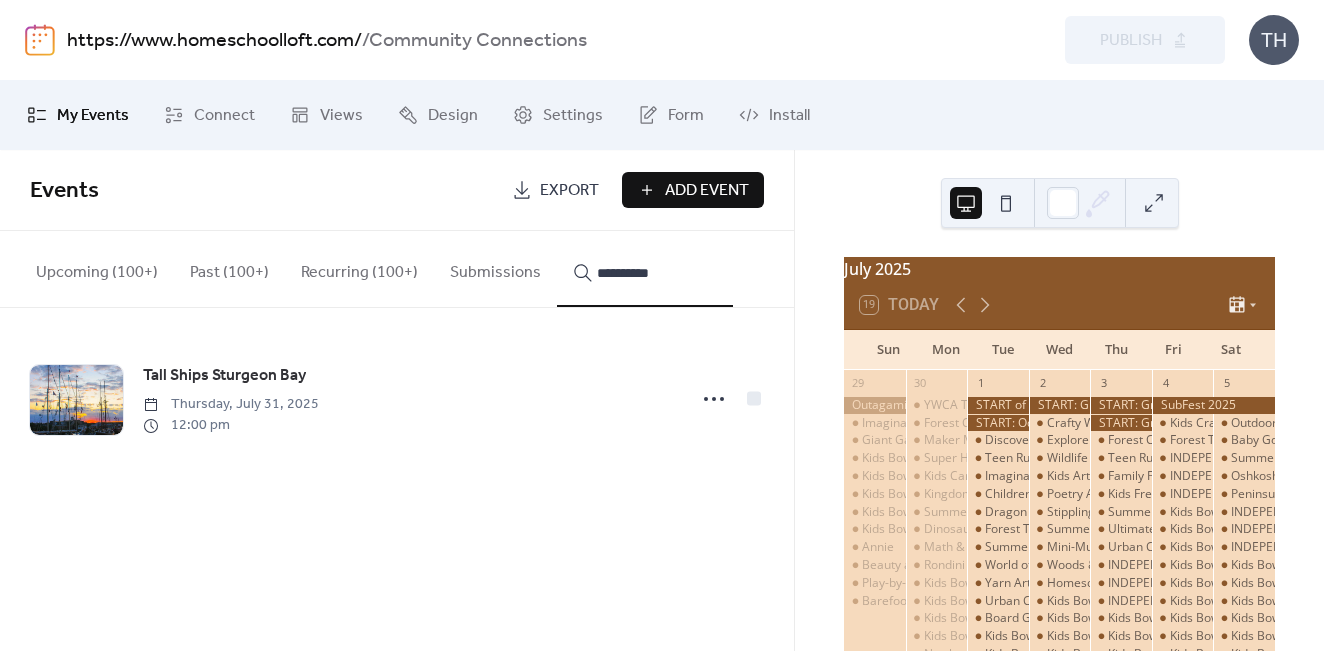 type on "**********" 